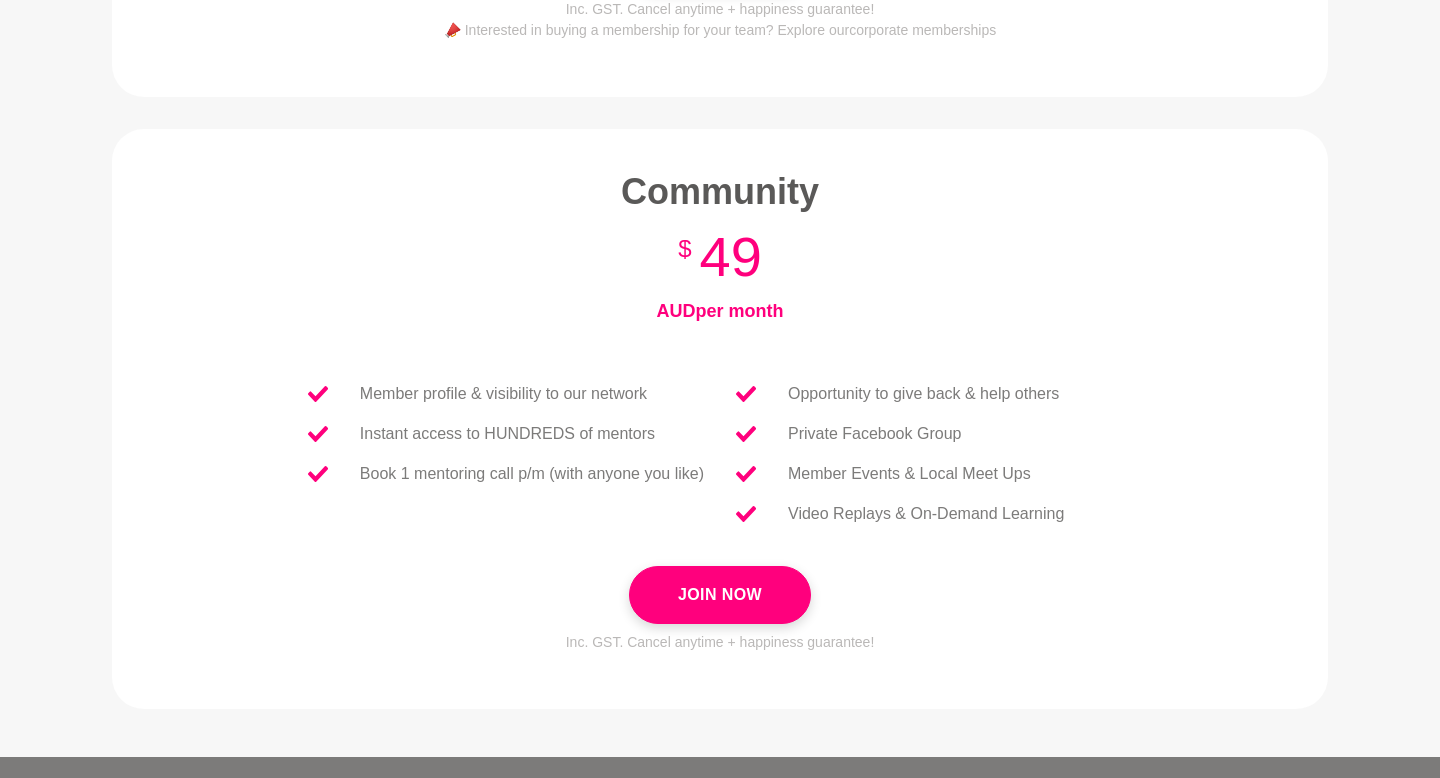 scroll, scrollTop: 656, scrollLeft: 0, axis: vertical 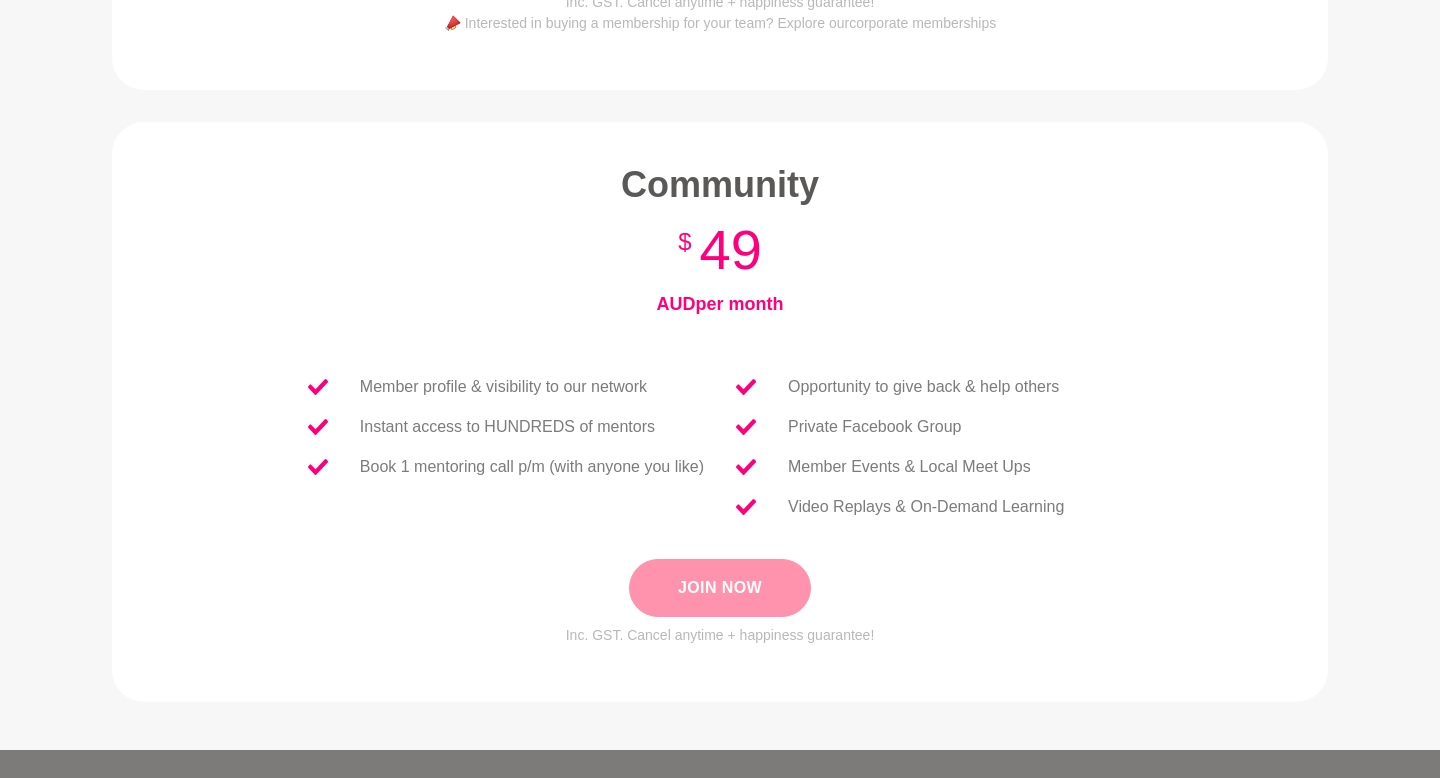 click on "Join Now" at bounding box center (720, 588) 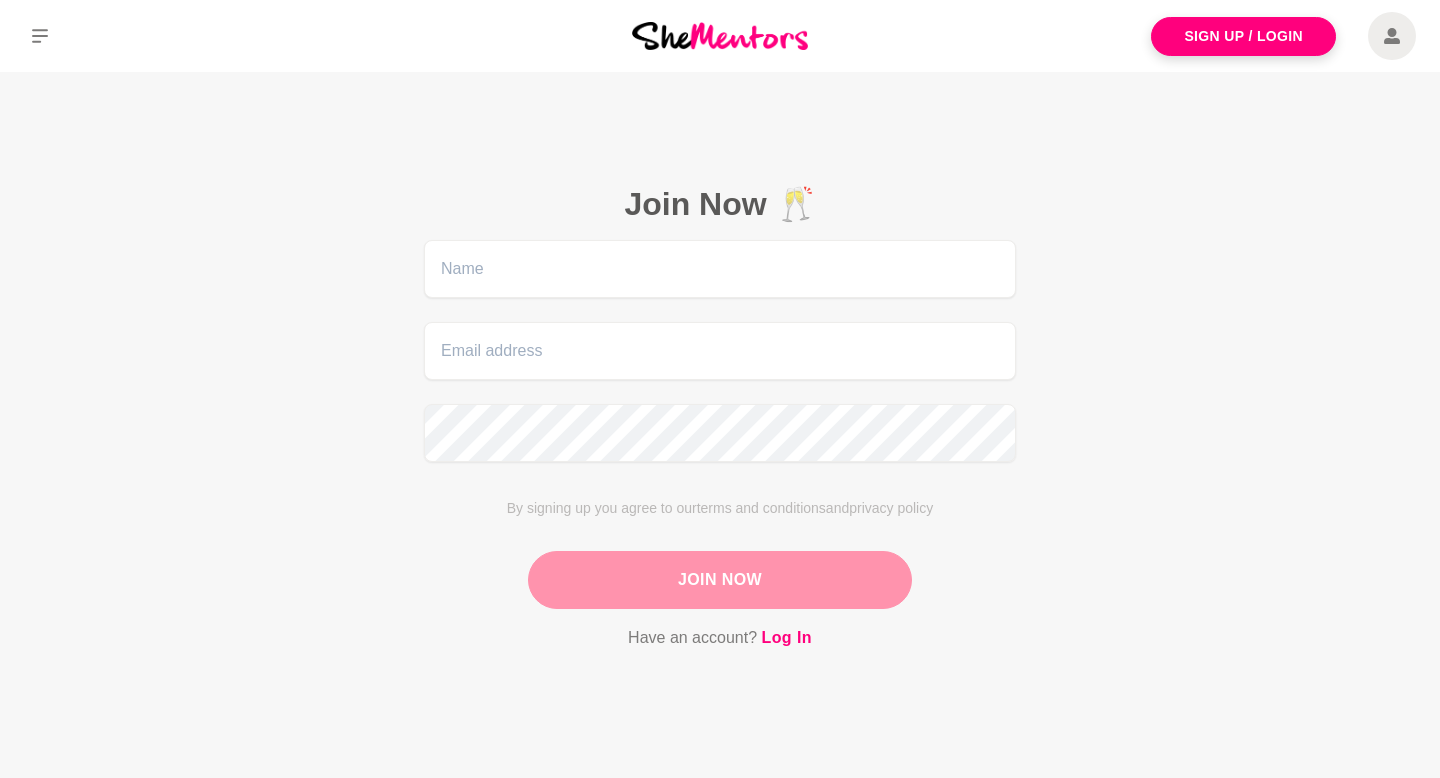 click on "Join Now 🥂 By signing up you agree to our  terms and conditions  and  privacy policy Join Now Have an account?   Log In" at bounding box center [720, 417] 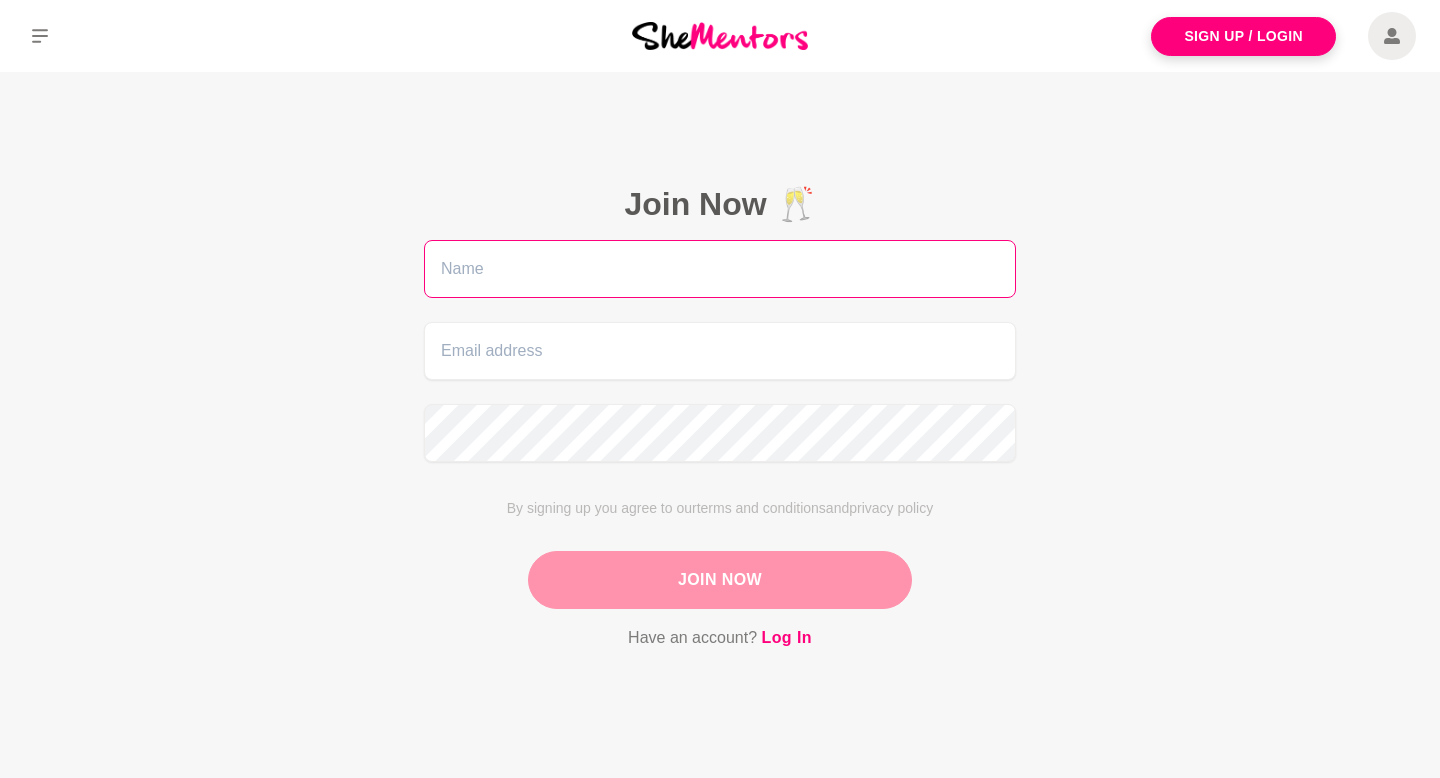 click at bounding box center (720, 269) 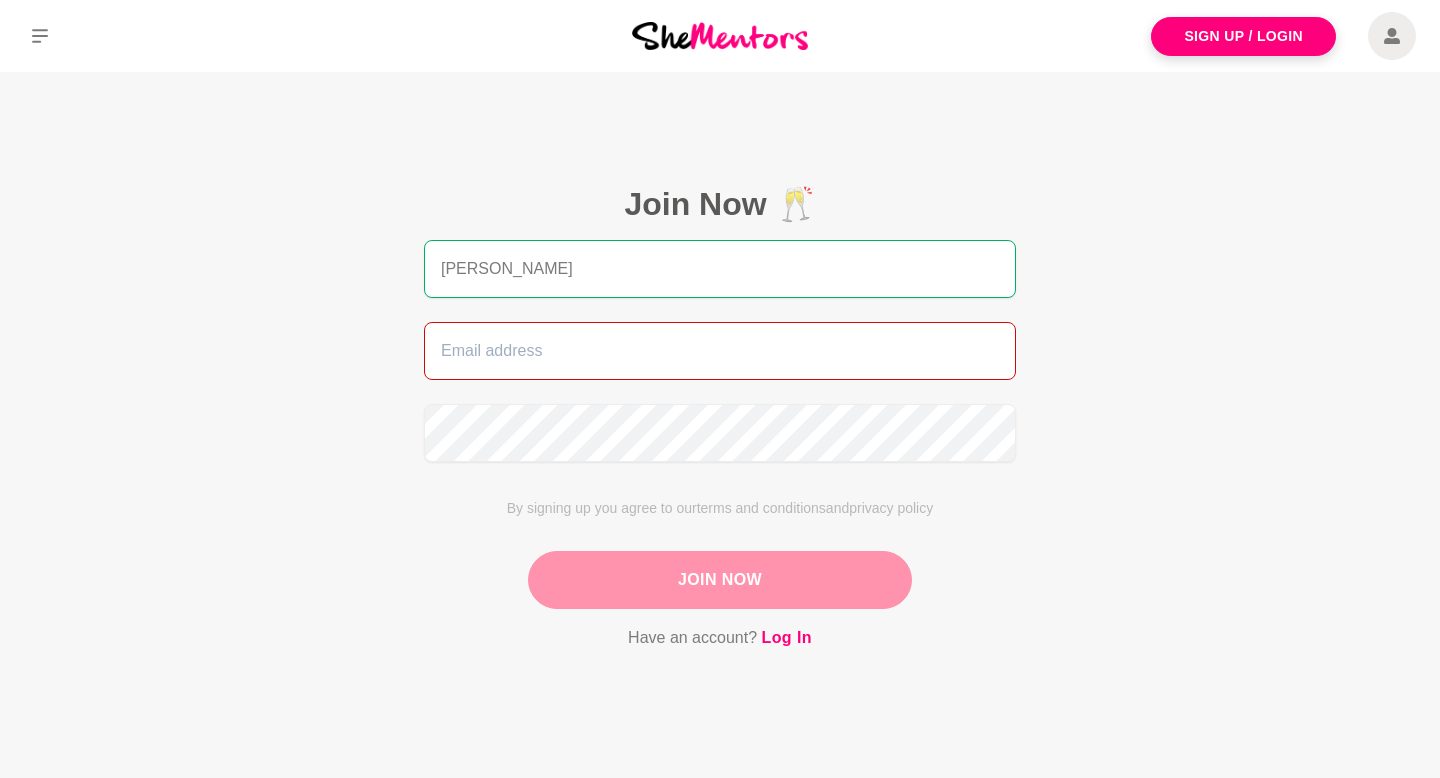 click at bounding box center [720, 351] 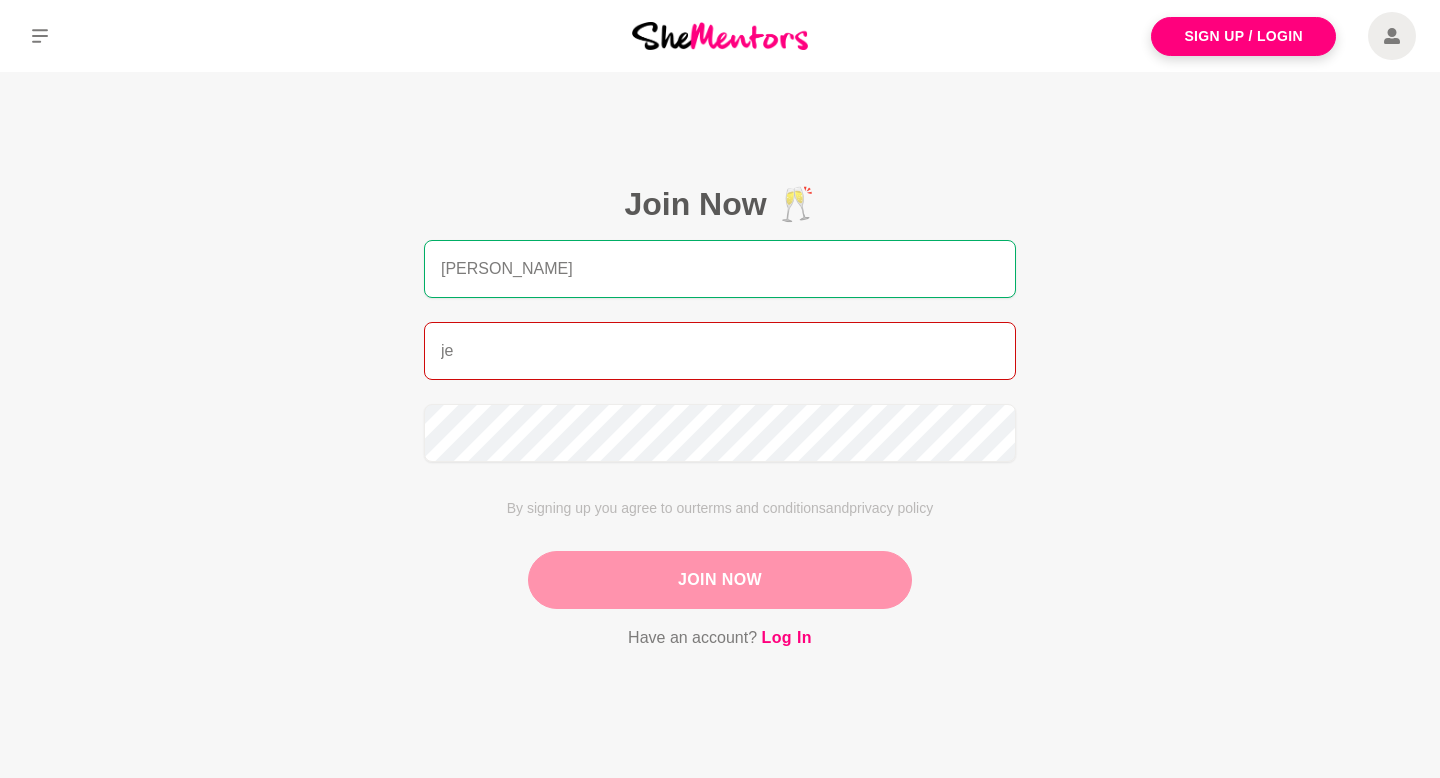 type on "j" 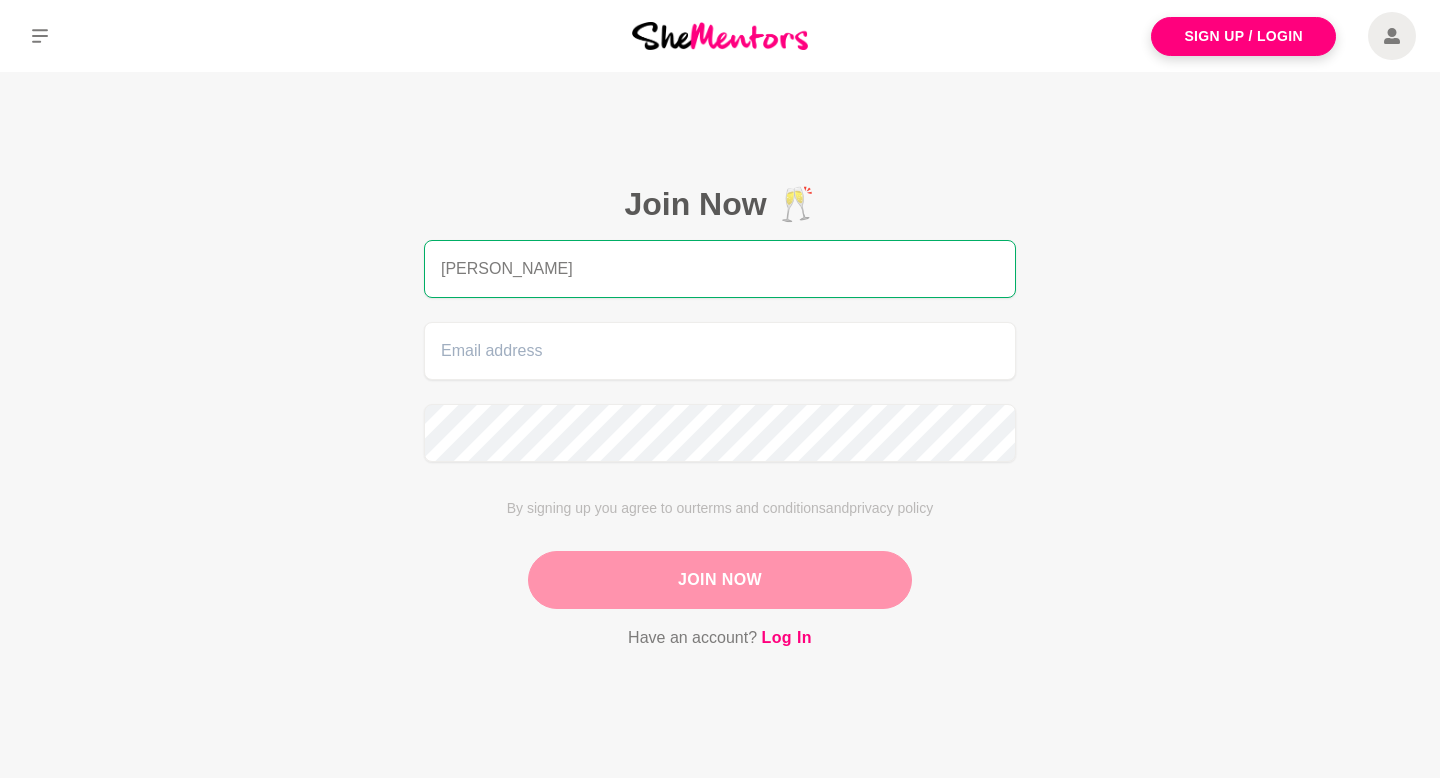 click on "Jessica By signing up you agree to our  terms and conditions  and  privacy policy Join Now Have an account?   Log In" at bounding box center [720, 445] 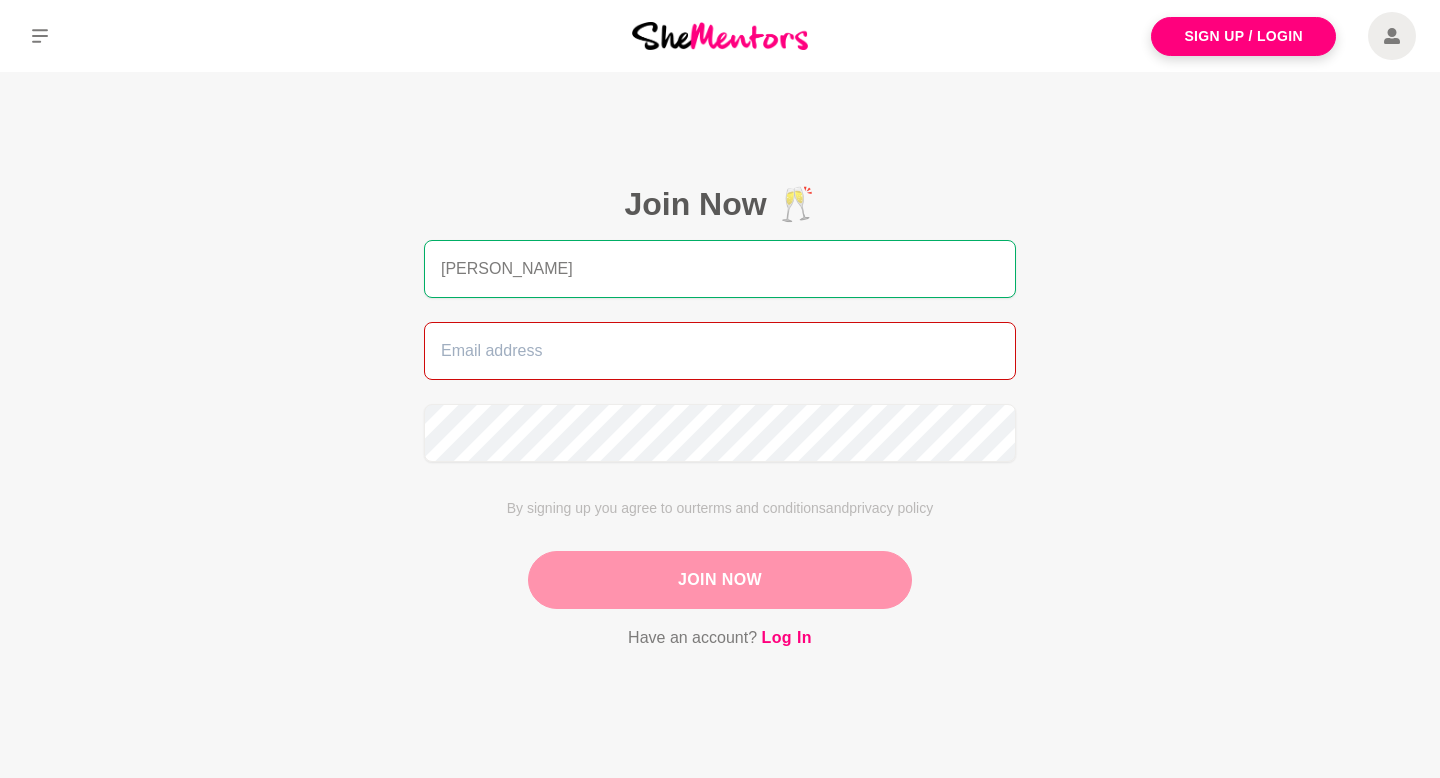 click at bounding box center (720, 351) 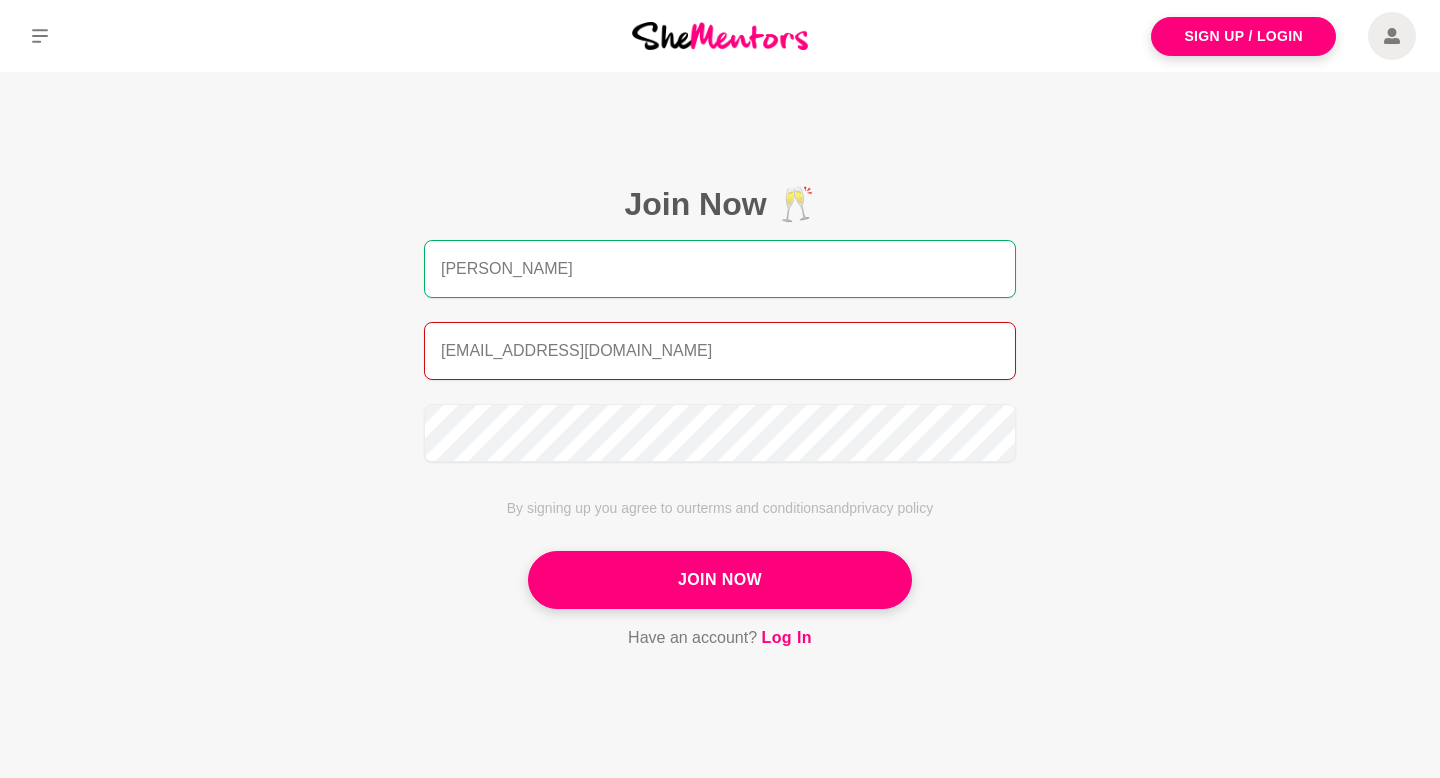 drag, startPoint x: 645, startPoint y: 357, endPoint x: 379, endPoint y: 331, distance: 267.26767 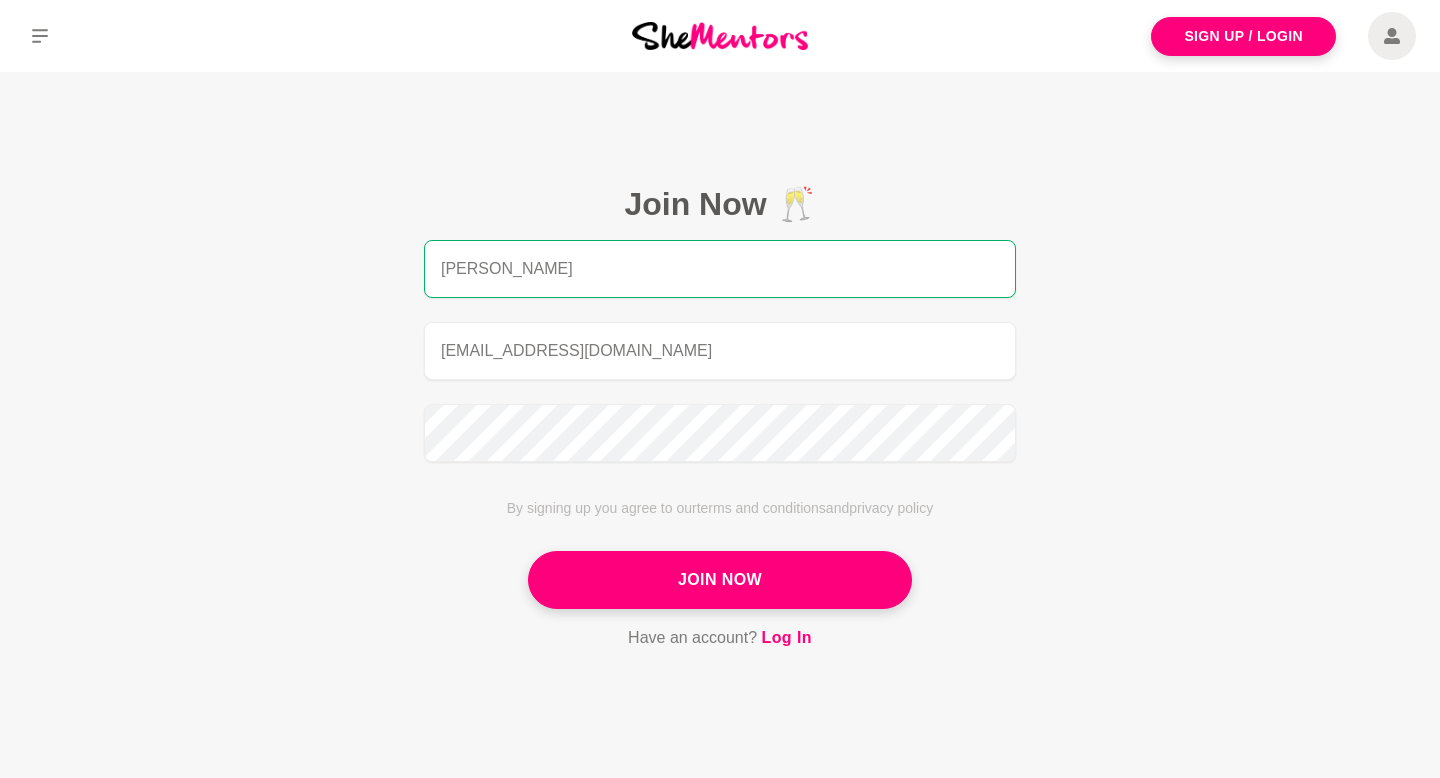 click on "Jessica studiosesca@gmail.com By signing up you agree to our  terms and conditions  and  privacy policy Join Now Have an account?   Log In" at bounding box center [720, 445] 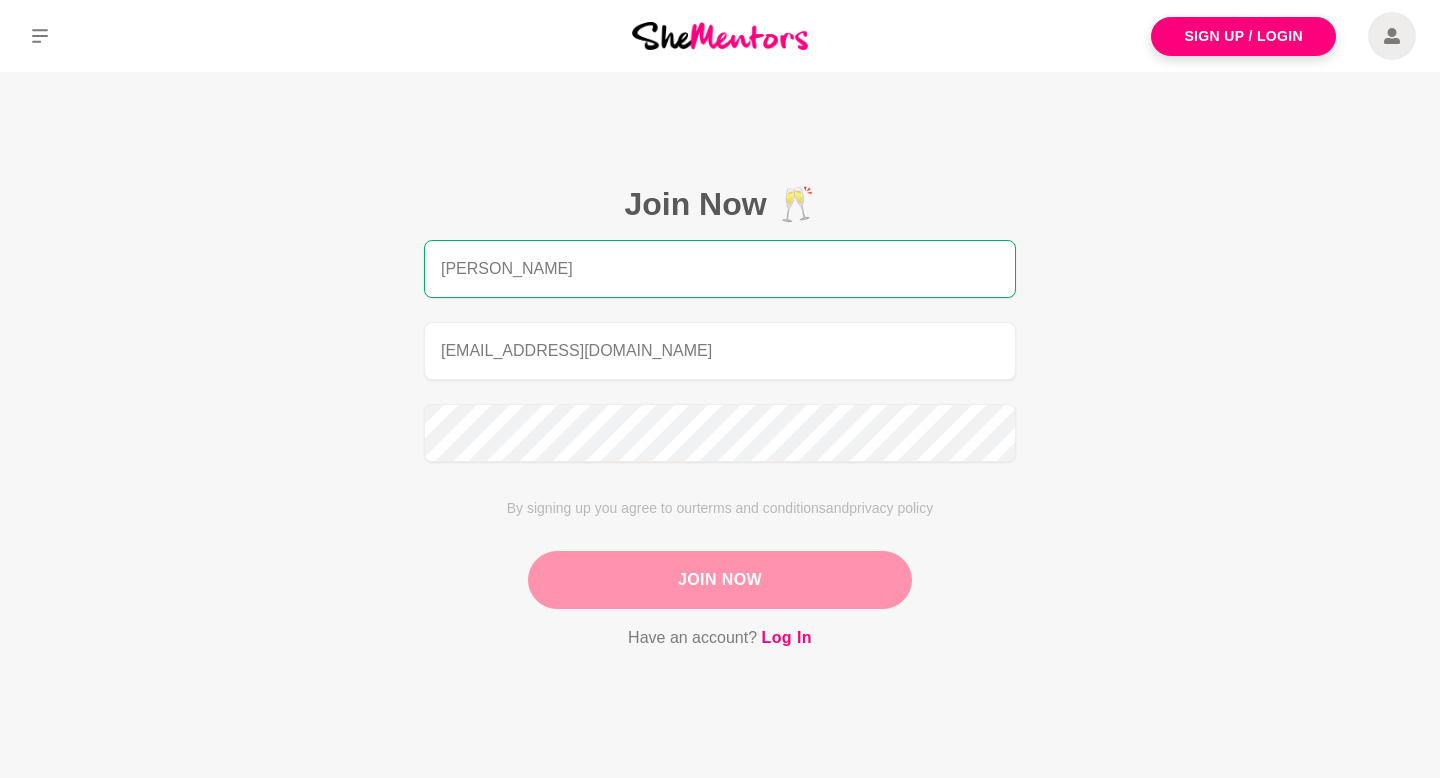 click on "Join Now" at bounding box center [720, 580] 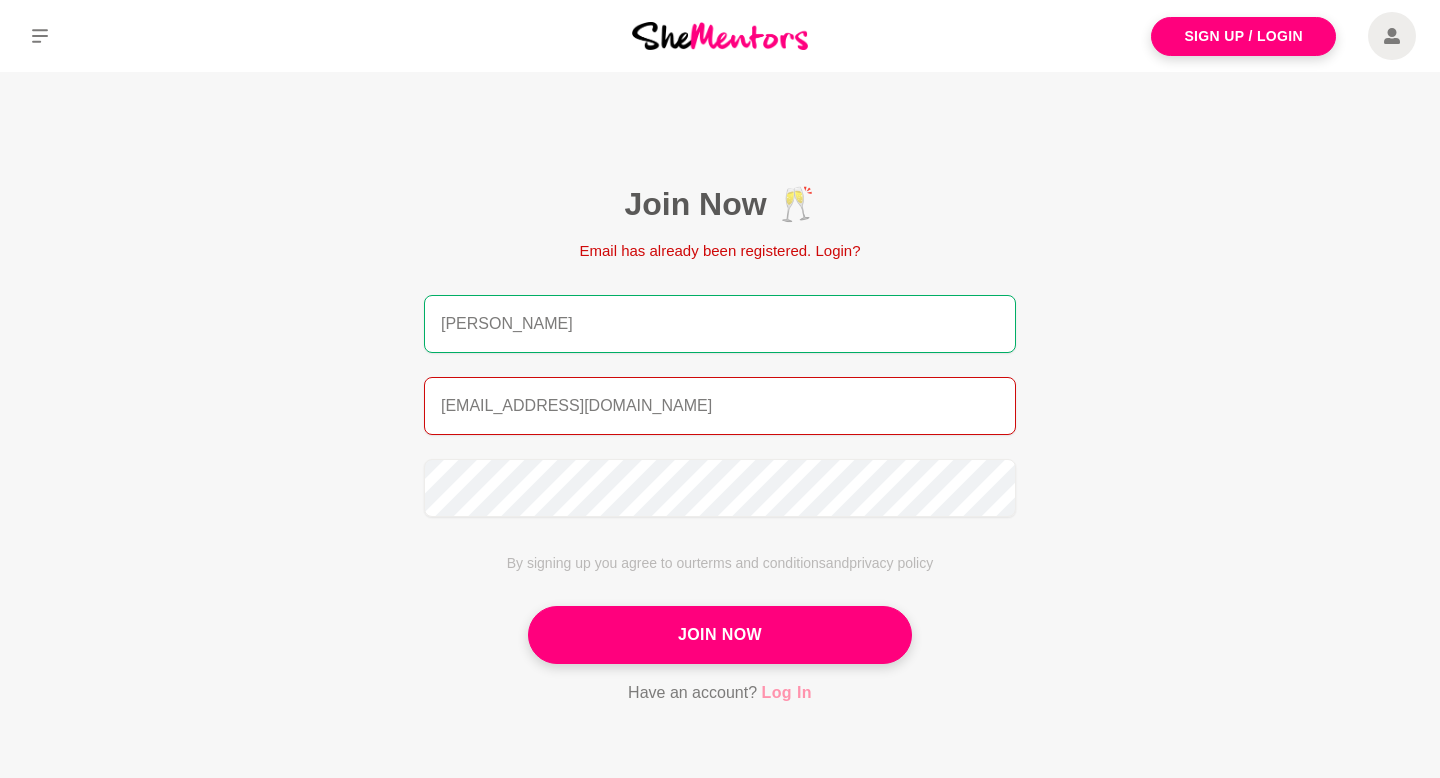 click on "Log In" at bounding box center (787, 693) 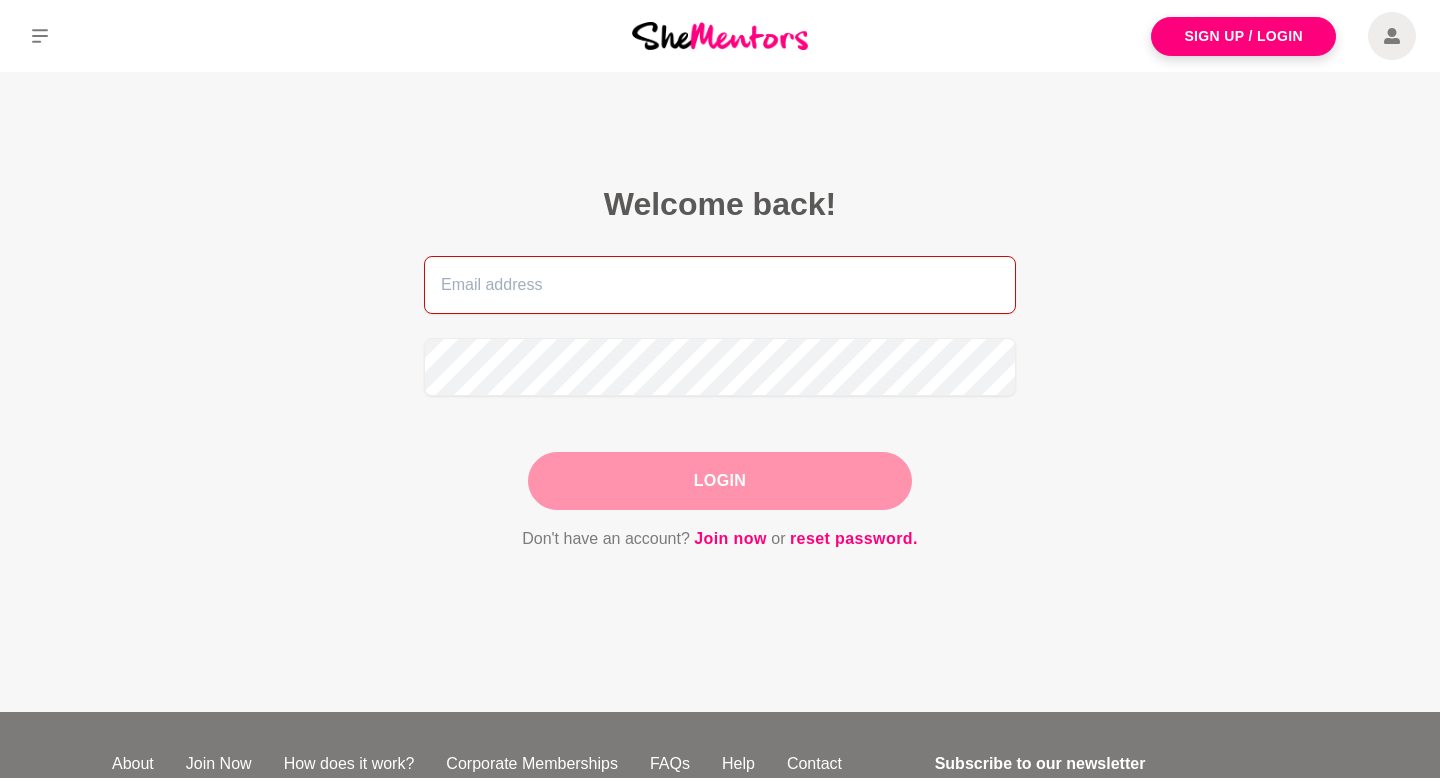 type on "studiosesca@gmail.com" 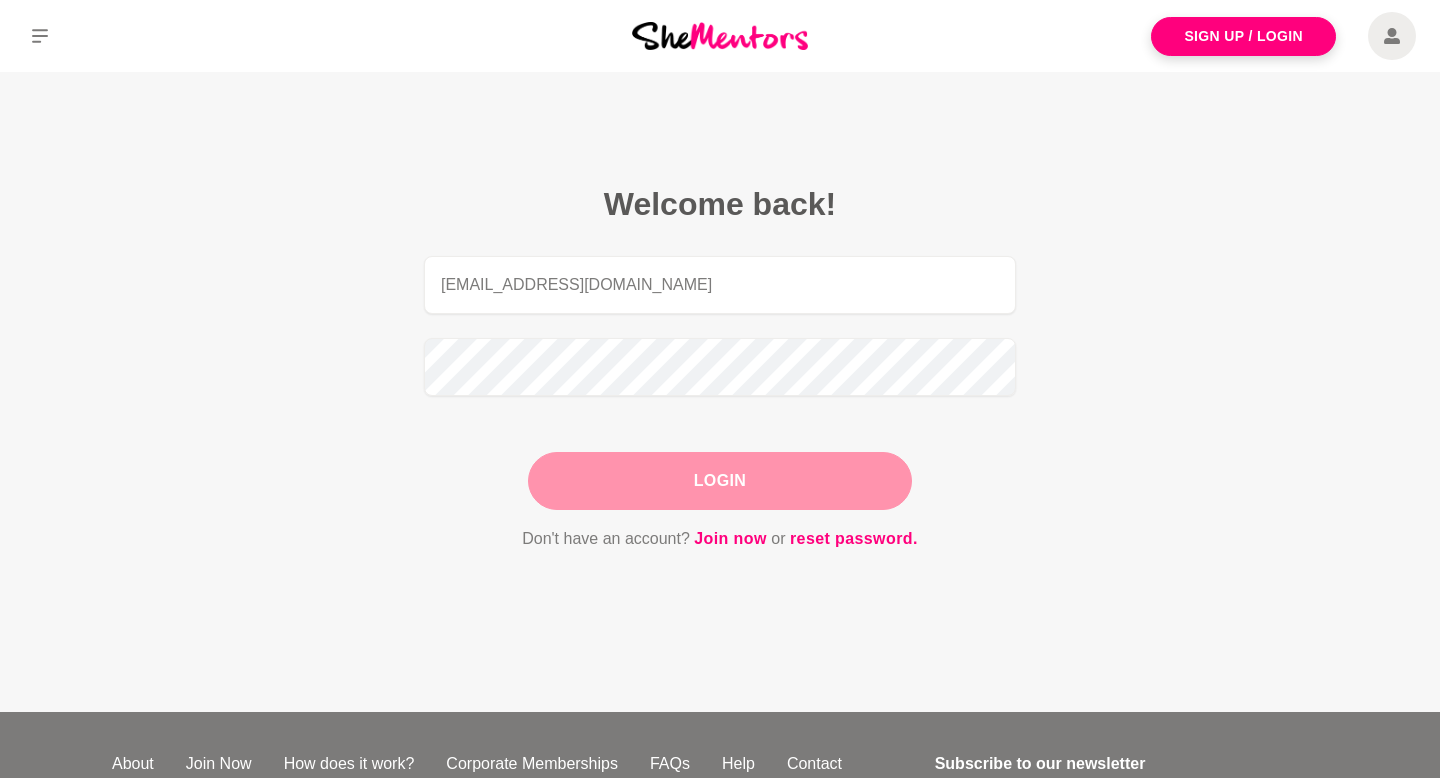 click on "Login" at bounding box center [720, 481] 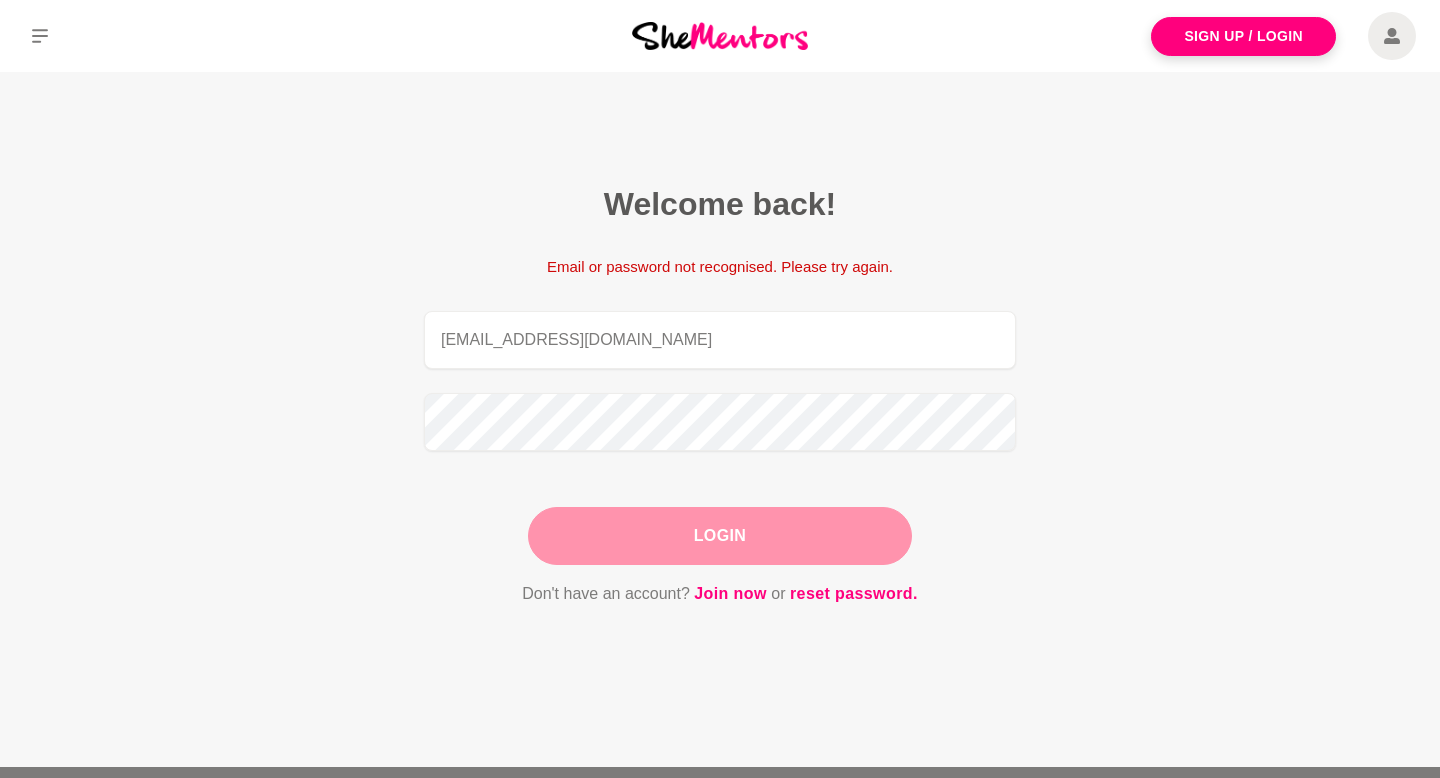 click on "Login" at bounding box center [720, 536] 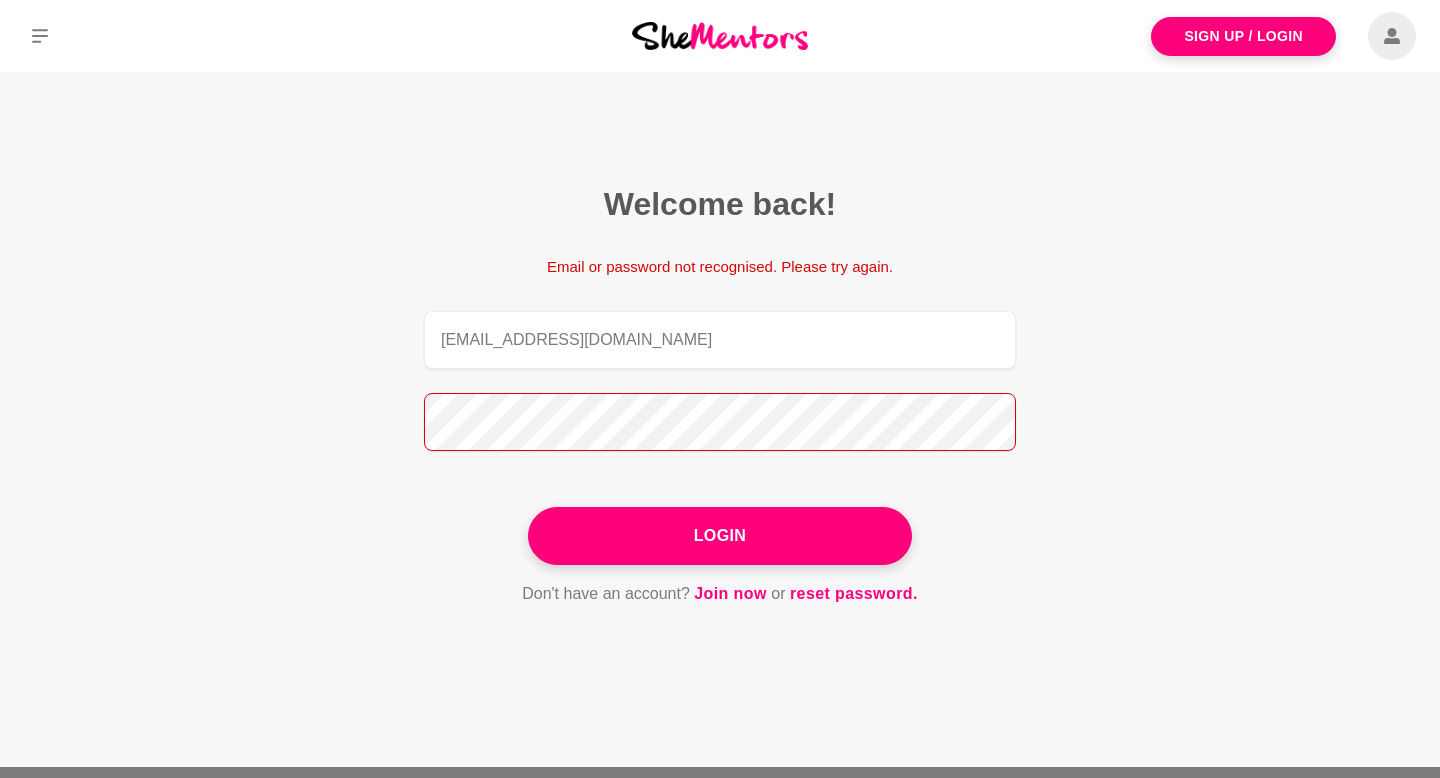 click on "Welcome back! Email or password not recognised. Please try again. studiosesca@gmail.com Login Don't have an account?   Join now   or   reset password." at bounding box center [720, 395] 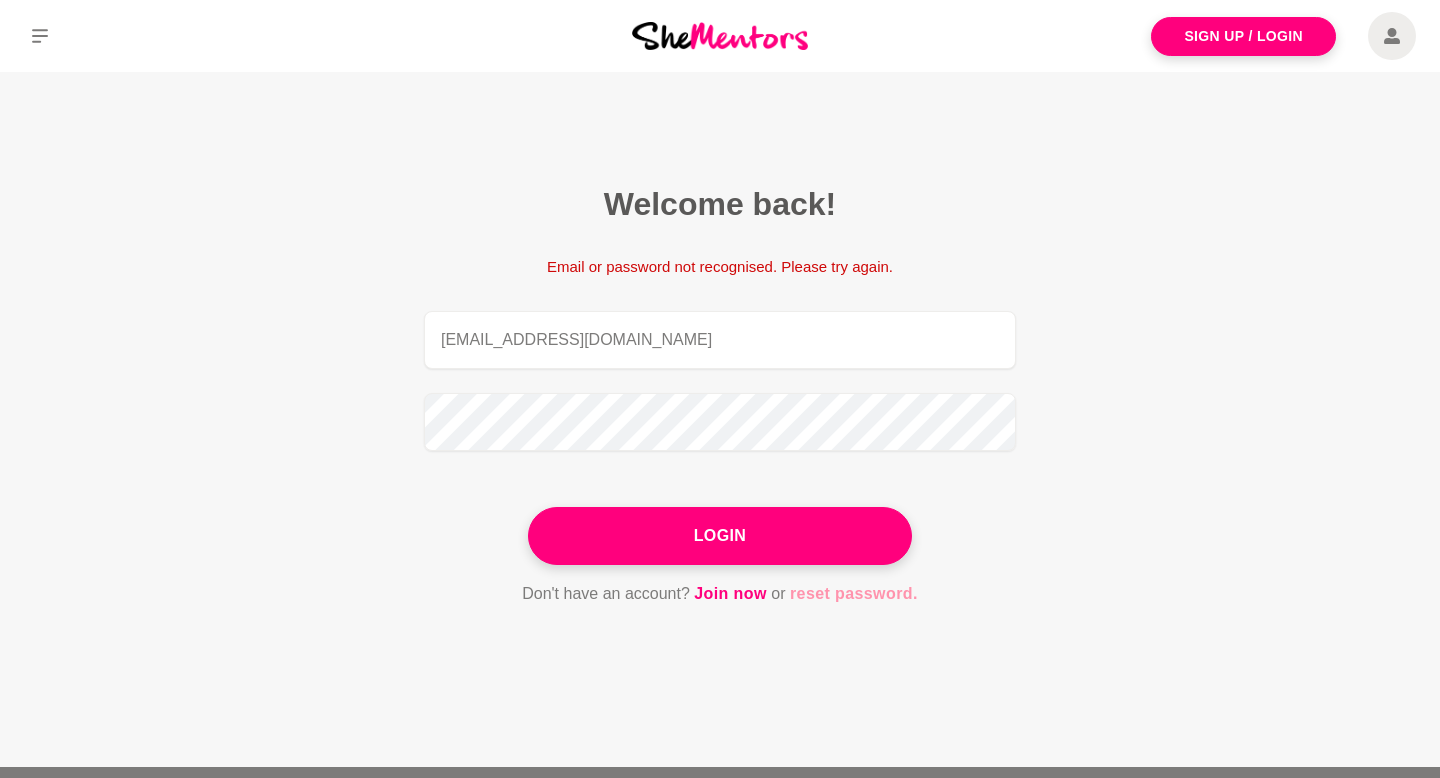 click on "reset password." at bounding box center [854, 594] 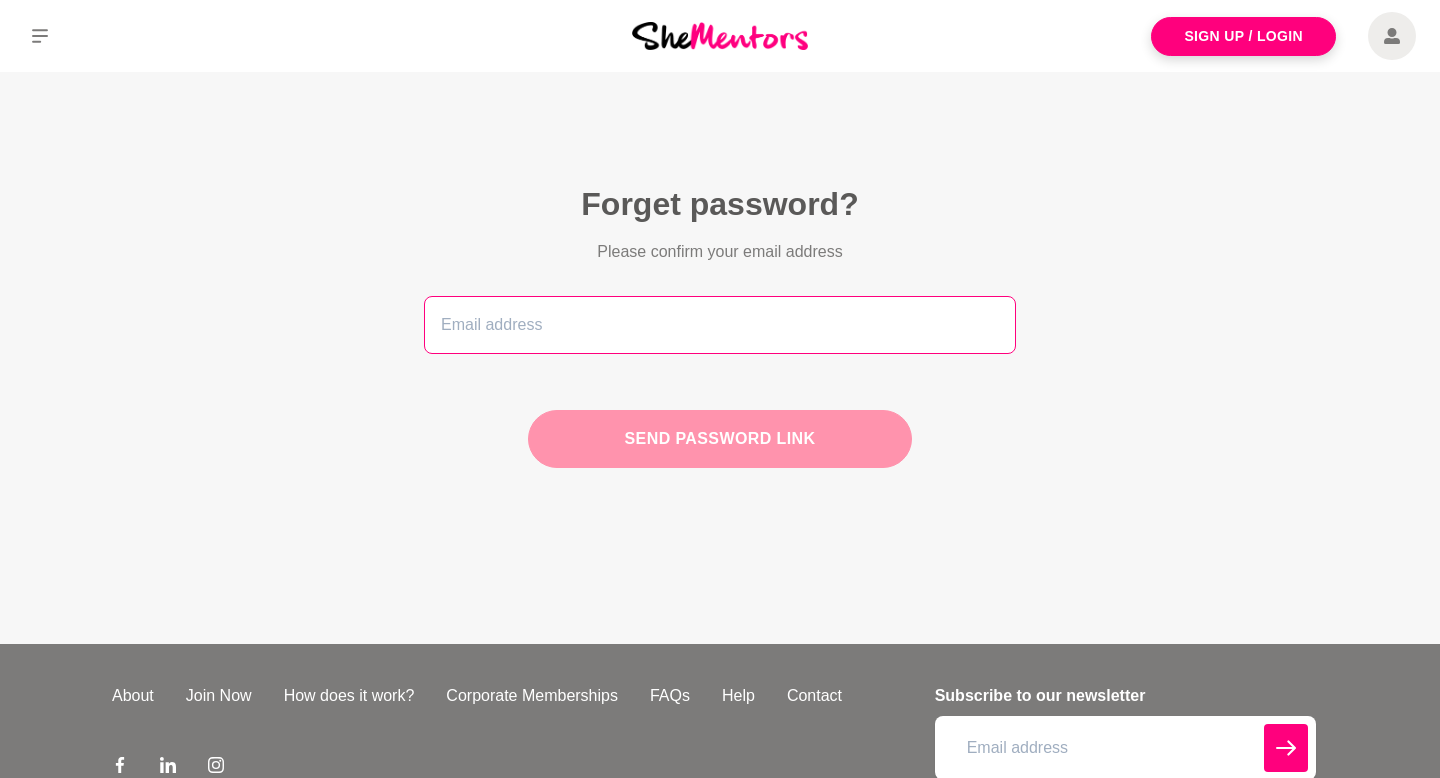 click at bounding box center (720, 325) 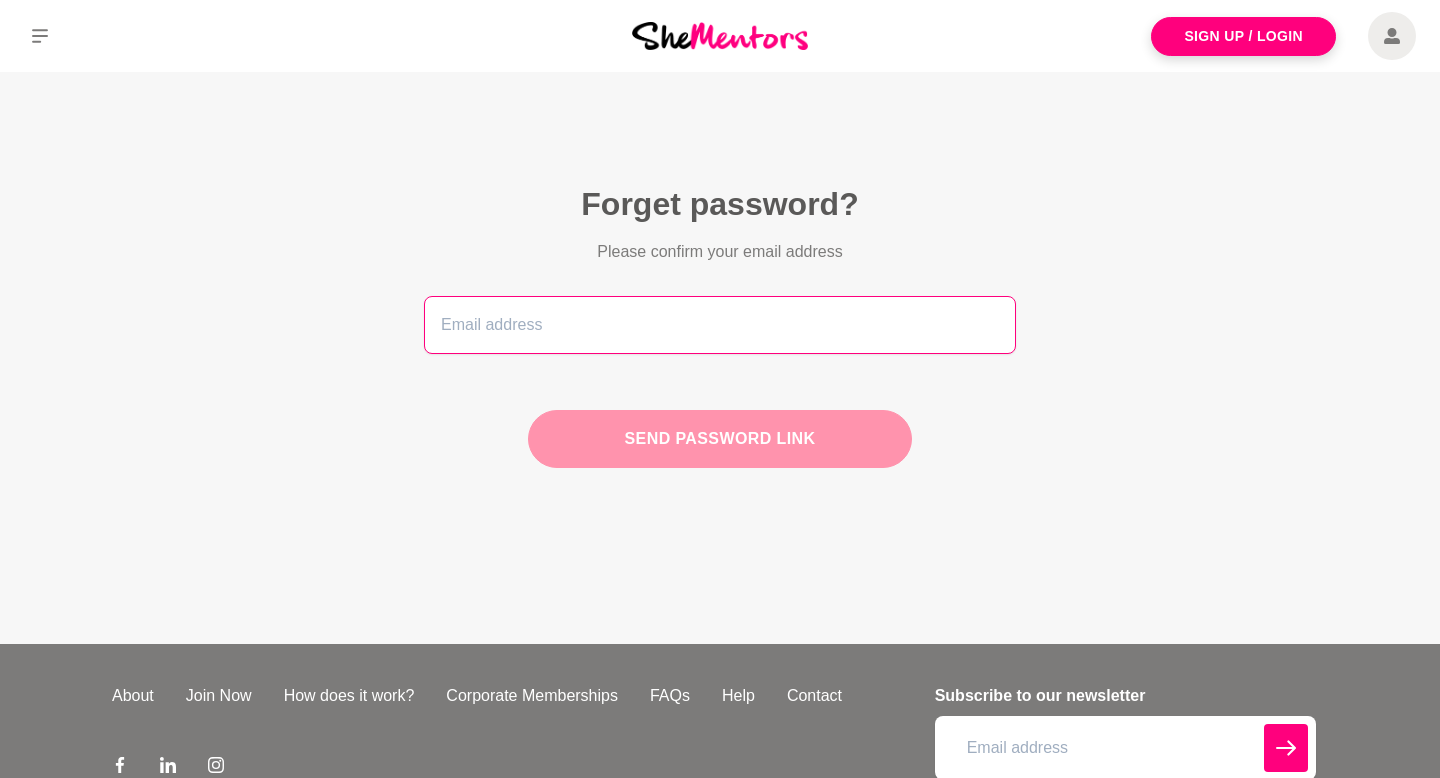 type on "studiosesca@gmail.com" 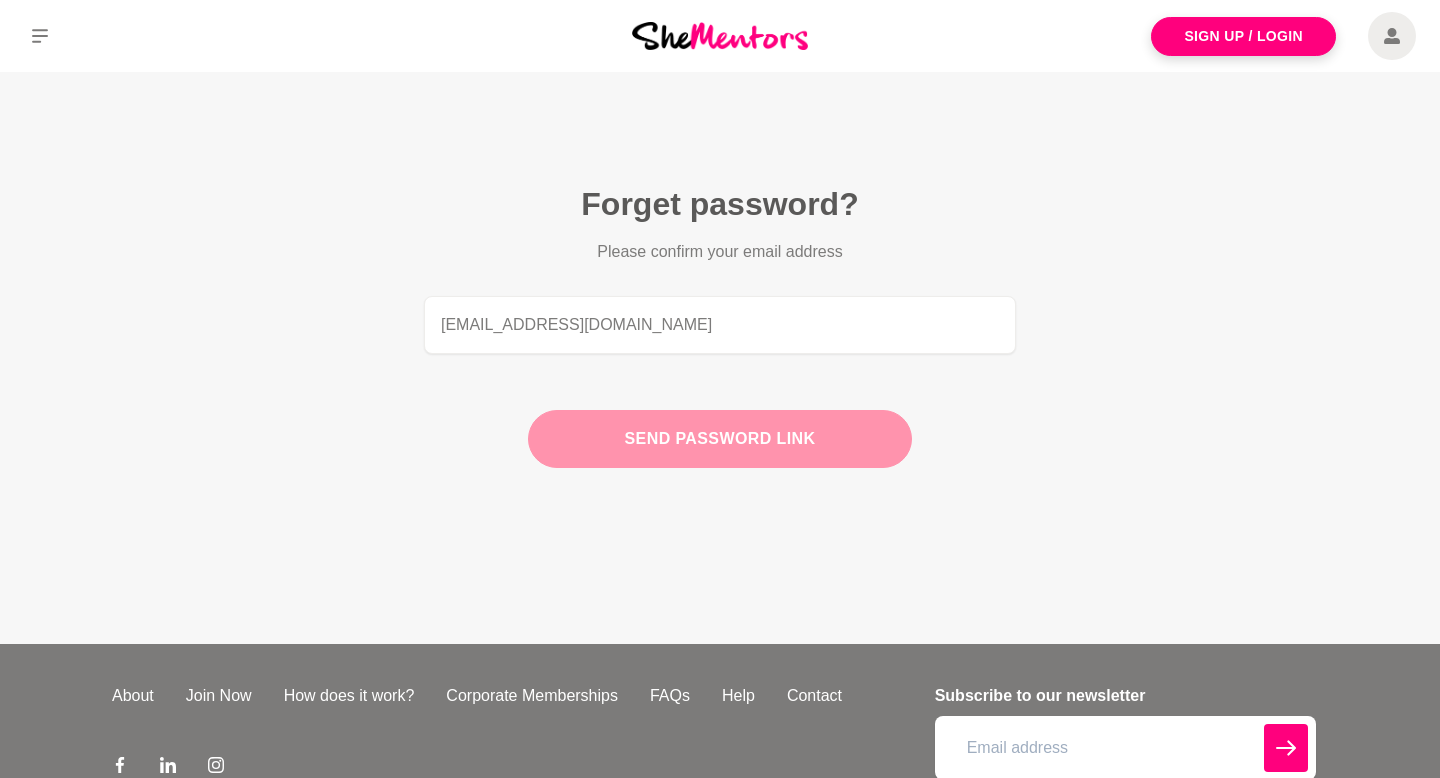 click on "Send password link" at bounding box center (720, 439) 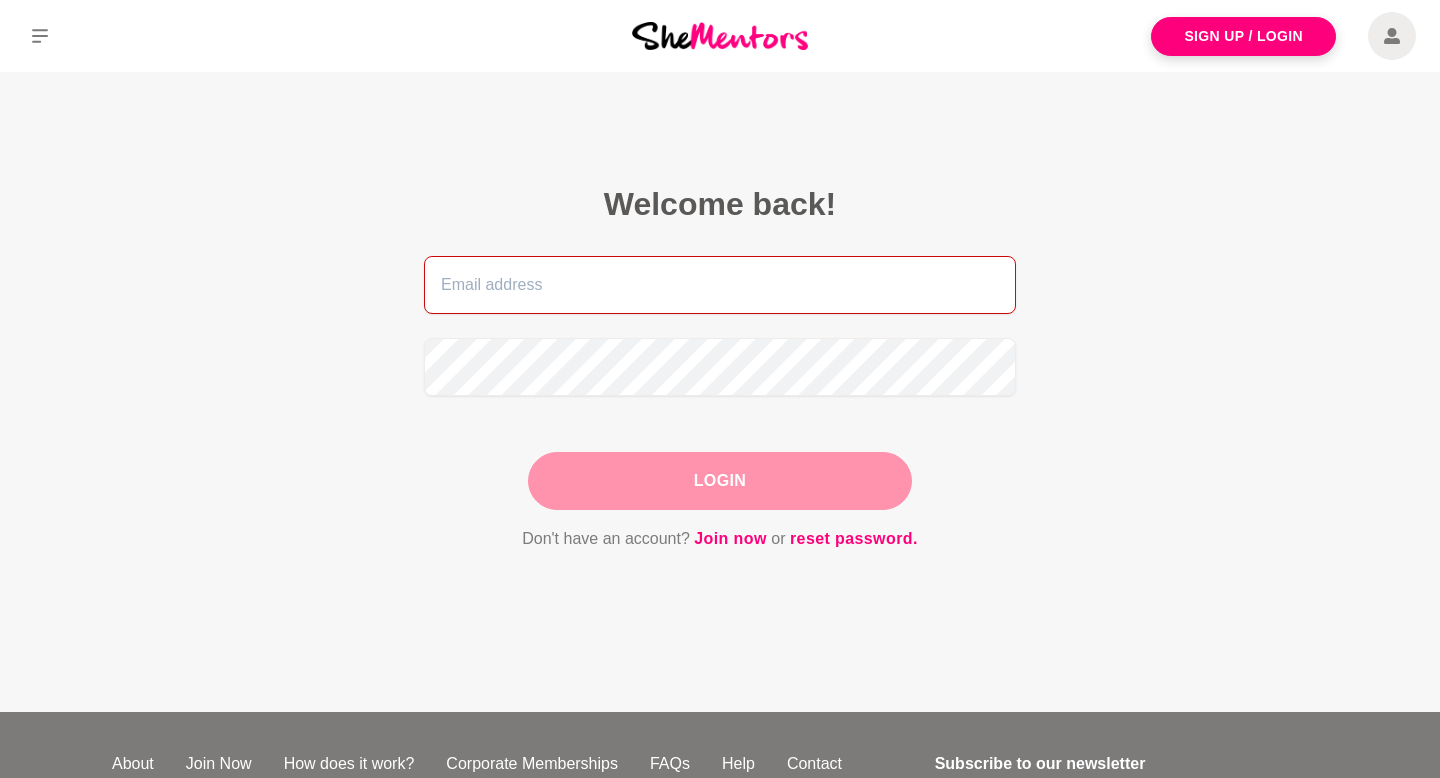 type on "studiosesca@gmail.com" 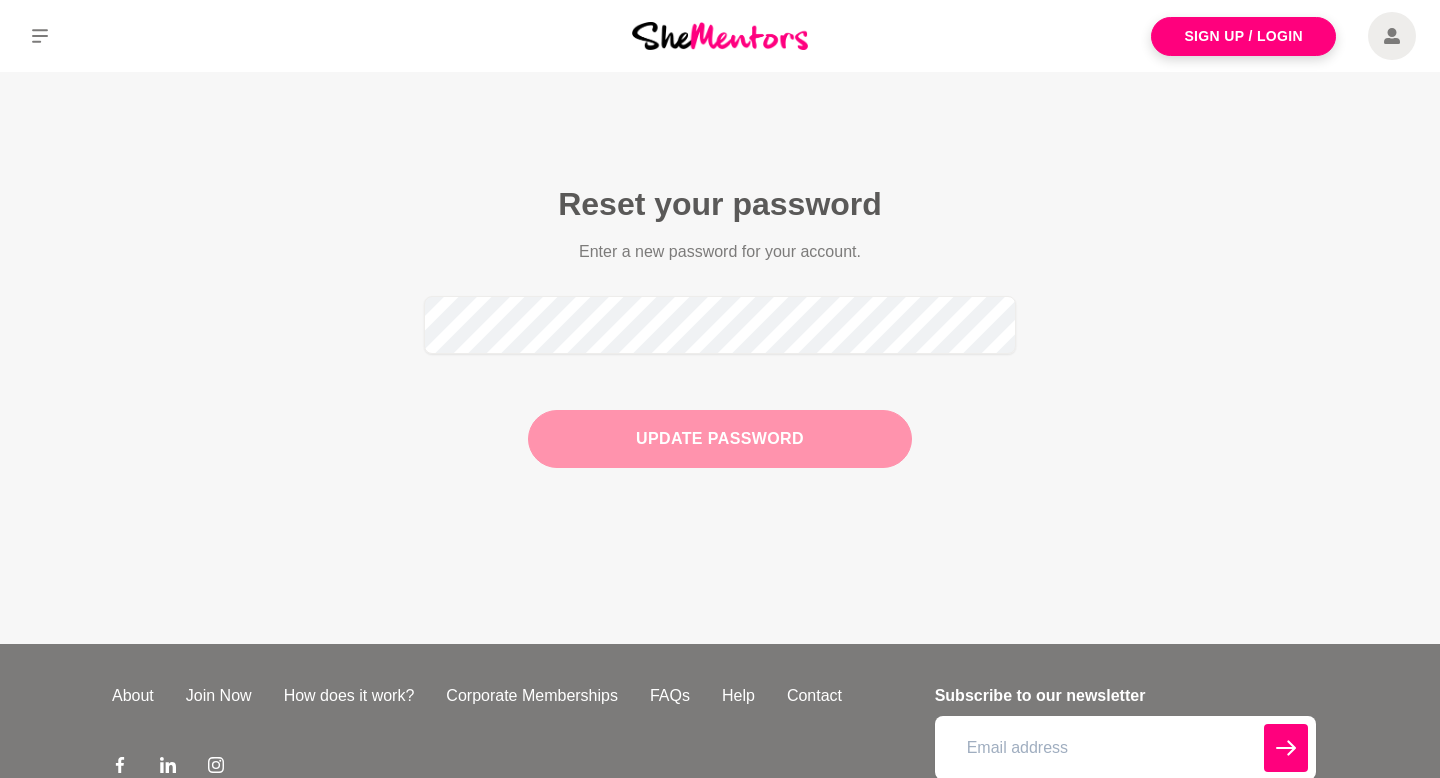 scroll, scrollTop: 0, scrollLeft: 0, axis: both 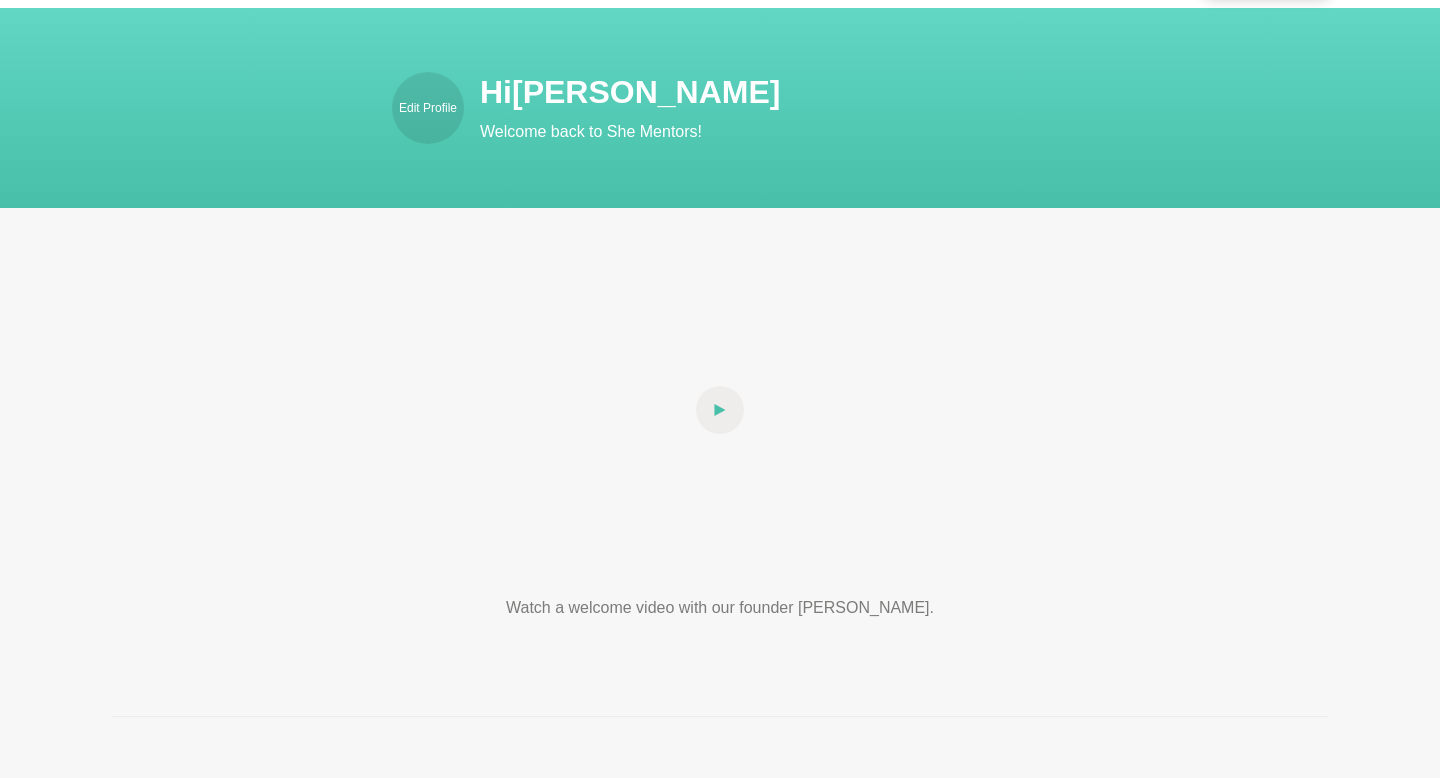 click on "Edit Profile Hi  Jess Welcome back to She Mentors! Watch a welcome video with our founder Ali. Top picks for you View all mentors   Khushbu Gupta Senior Business Analyst/Project Manager, Mecca Khushbu Gupta Senior Business Analyst/Project Manager, Mecca View profile Melinda Charlesworth Coach, Speaker, Retailer, Business Advisor, Mum, Coach Mel Melinda Charlesworth Coach, Speaker, Retailer, Business Advisor, Mum, Coach Mel View profile Melissa Rodda Body Confidence Mentor for women, Holistic Beauty Therapist, NLP Practitioner, CEO for Courageous, Curvy Confident Melissa Rodda Body Confidence Mentor for women, Holistic Beauty Therapist, NLP Practitioner, CEO for Courageous, Curvy Confident View profile Wendy Ann Voegelin Economic Growth Advisor/Director - Food & Beverage/Tourism. Life Coach, Director Wendy Ann Voegelin Economic Growth Advisor/Director - Food & Beverage/Tourism. Life Coach, Director View profile Courtney McCloud Communications and Stakeholder Manager Courtney McCloud View profile View profile" at bounding box center (720, 2041) 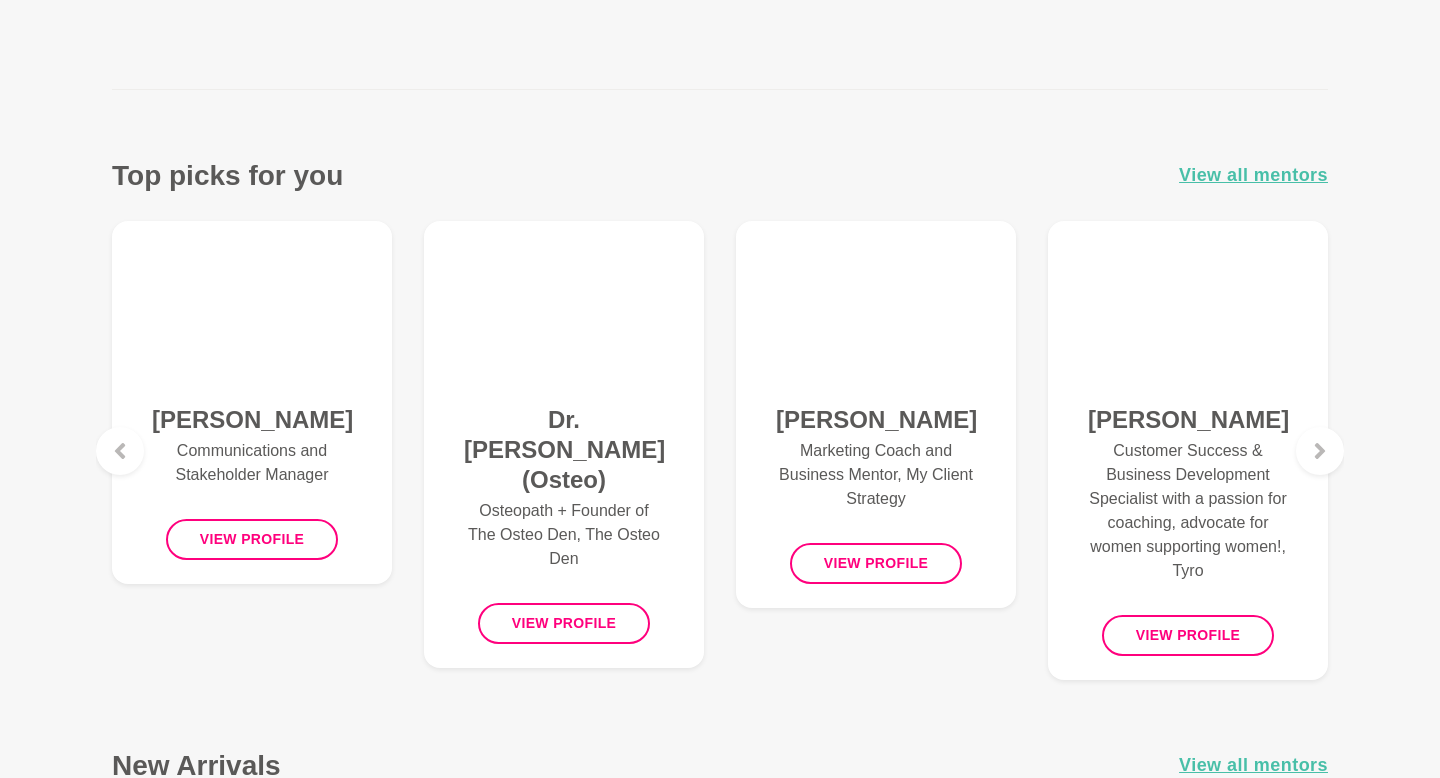 scroll, scrollTop: 767, scrollLeft: 0, axis: vertical 